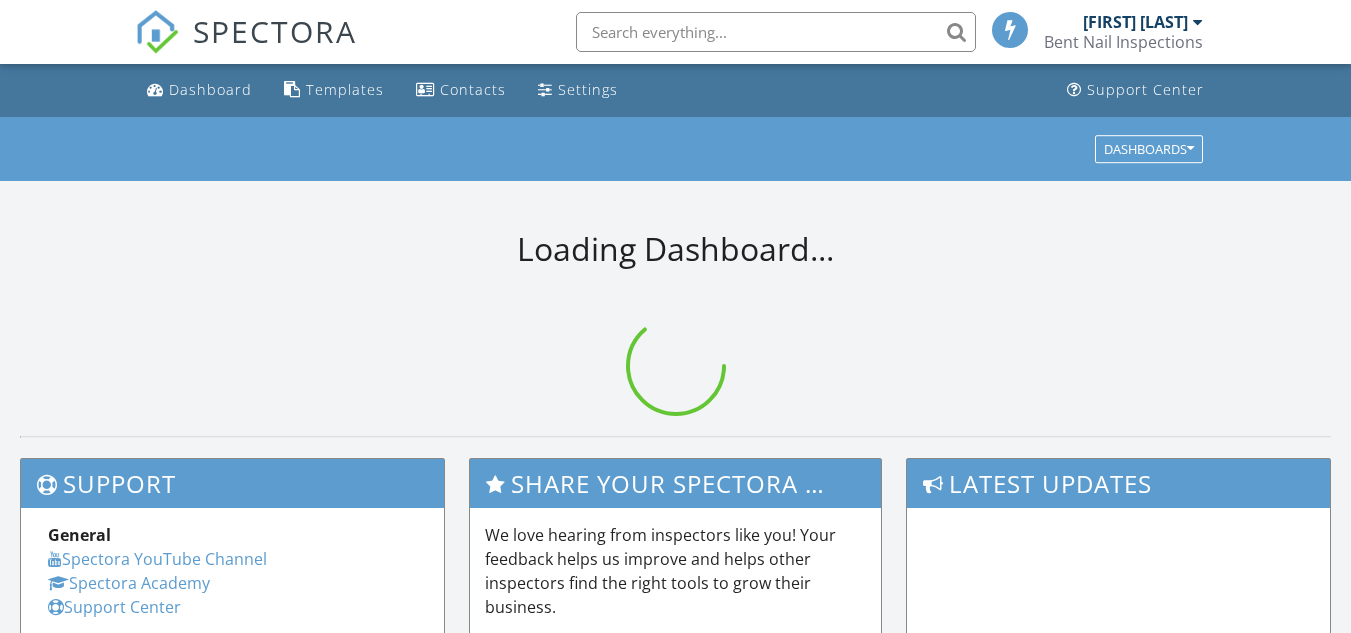 scroll, scrollTop: 0, scrollLeft: 0, axis: both 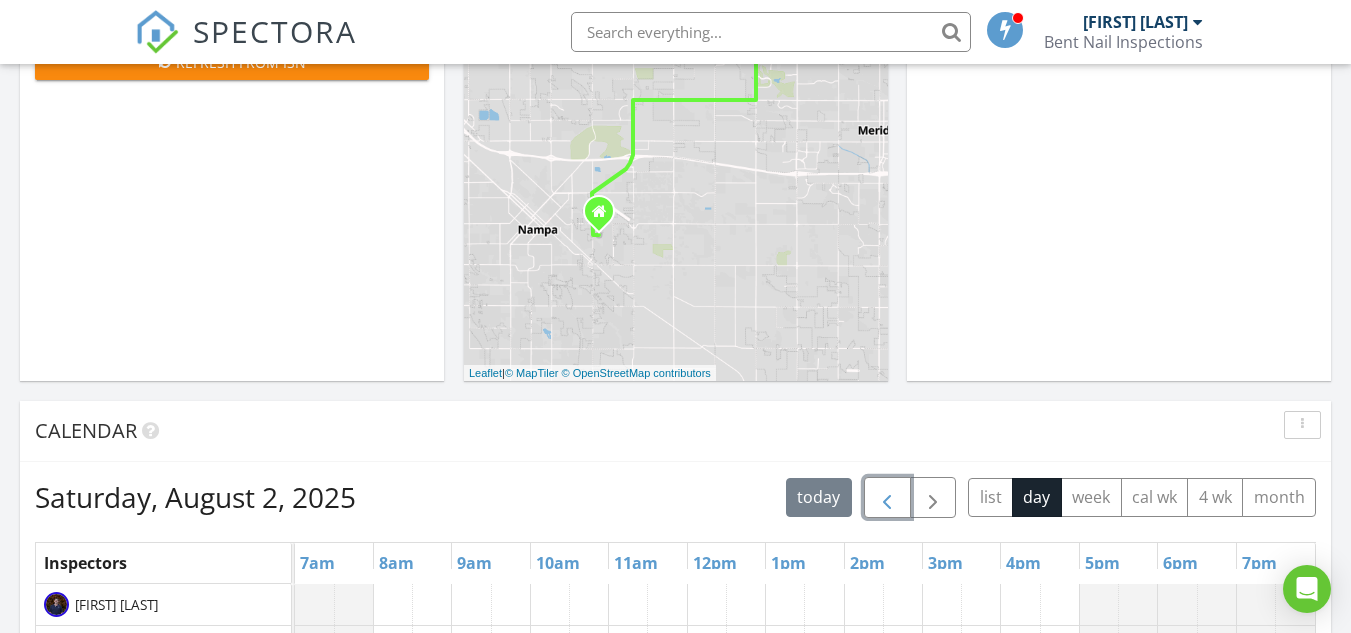 click at bounding box center (887, 498) 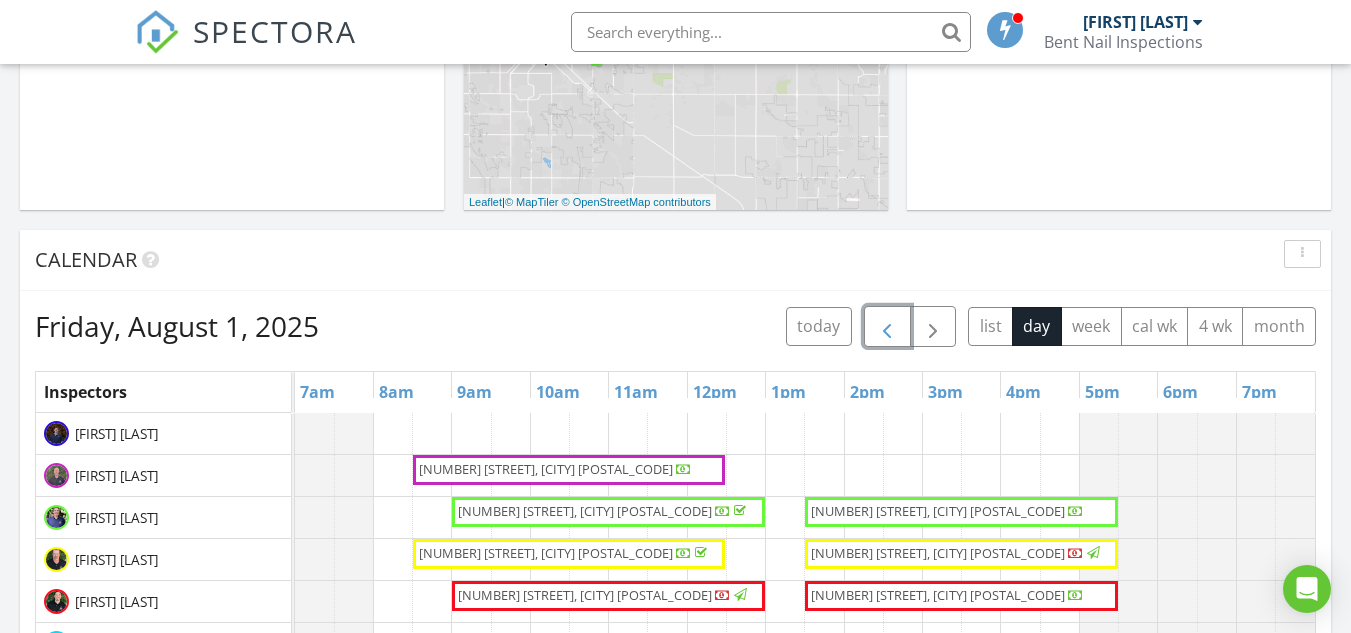 scroll, scrollTop: 800, scrollLeft: 0, axis: vertical 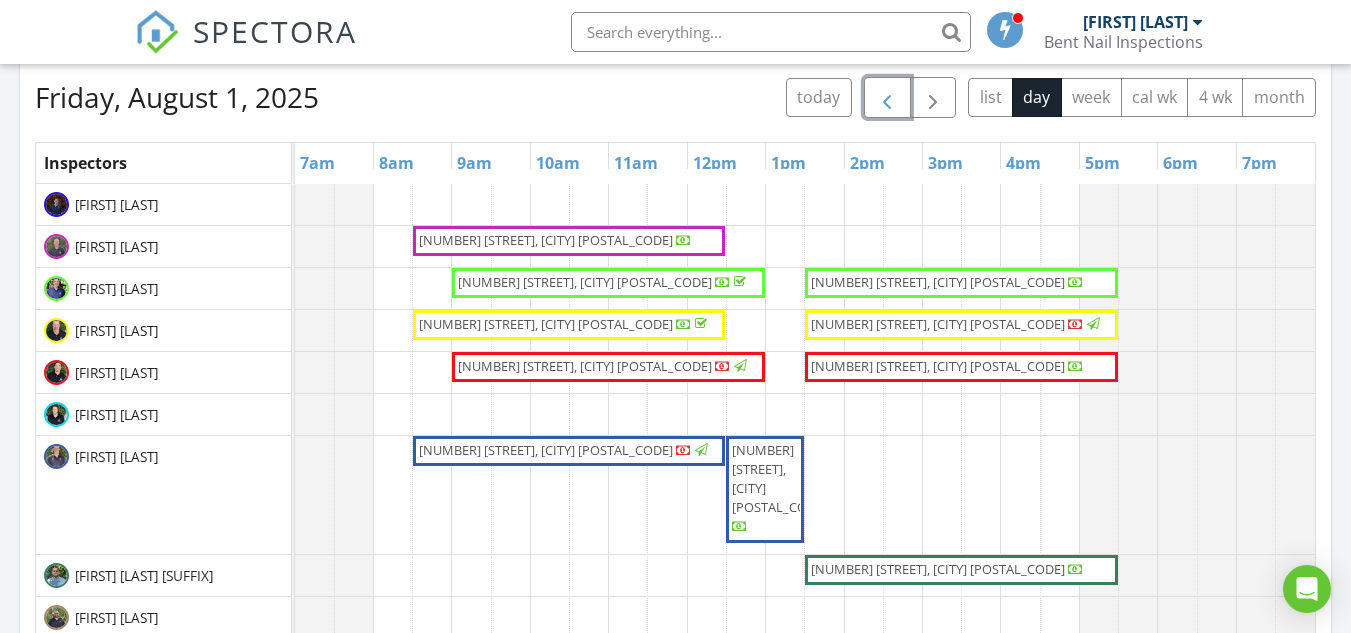 click on "3474 W Parodin St, Eagle 83616" at bounding box center (947, 367) 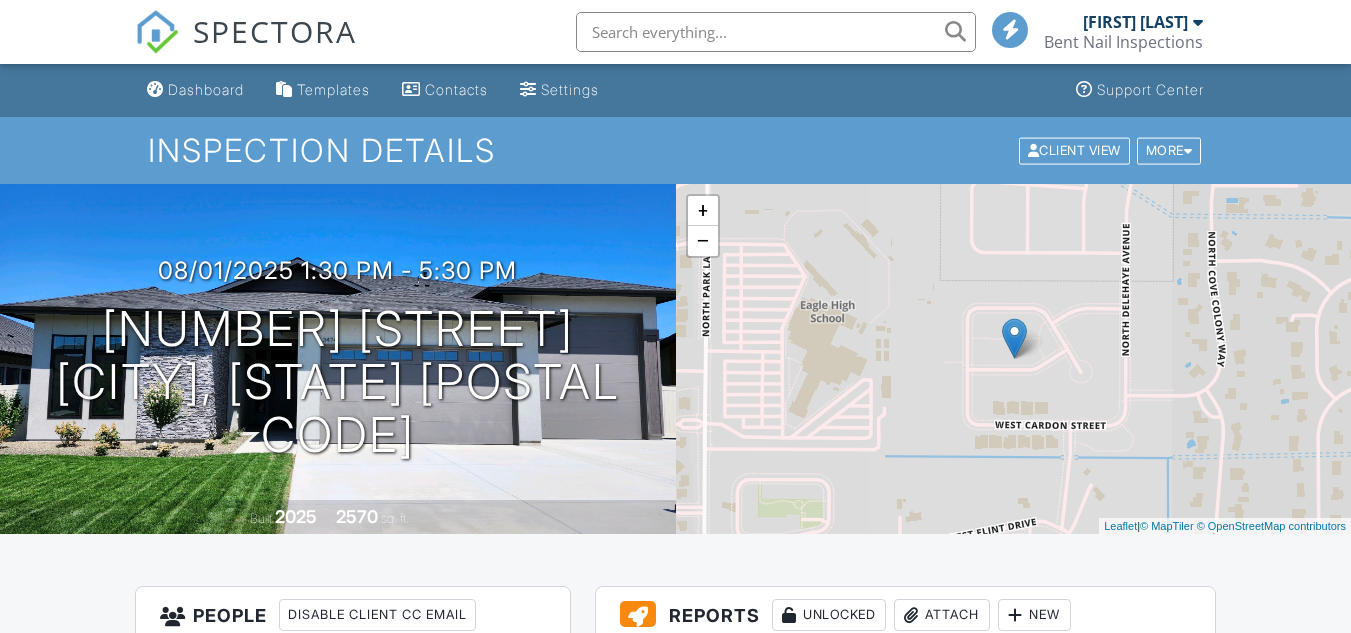 scroll, scrollTop: 237, scrollLeft: 0, axis: vertical 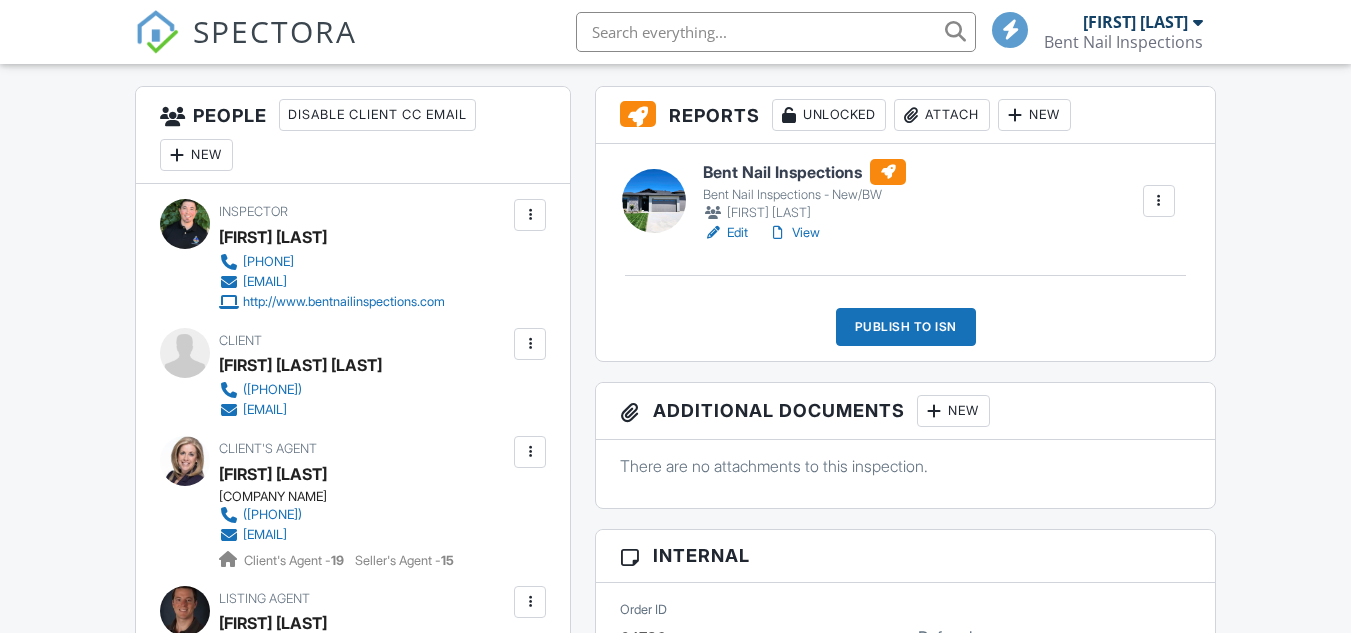 click on "Edit" at bounding box center [725, 233] 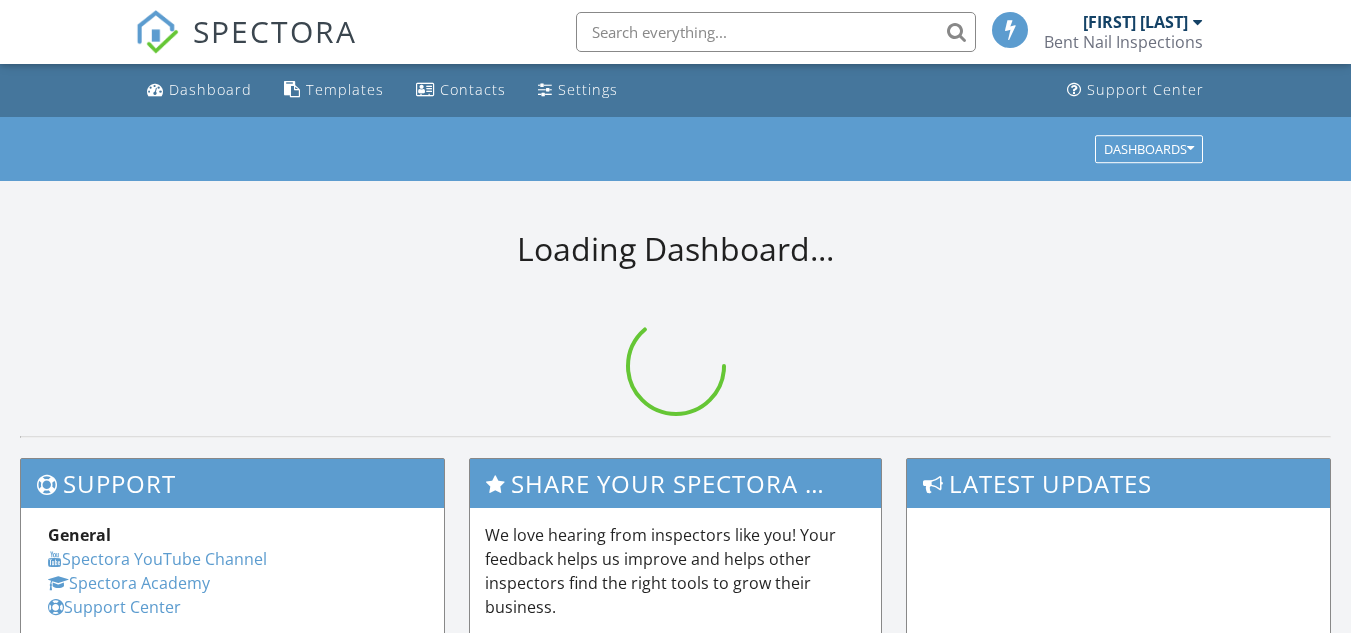 scroll, scrollTop: 0, scrollLeft: 0, axis: both 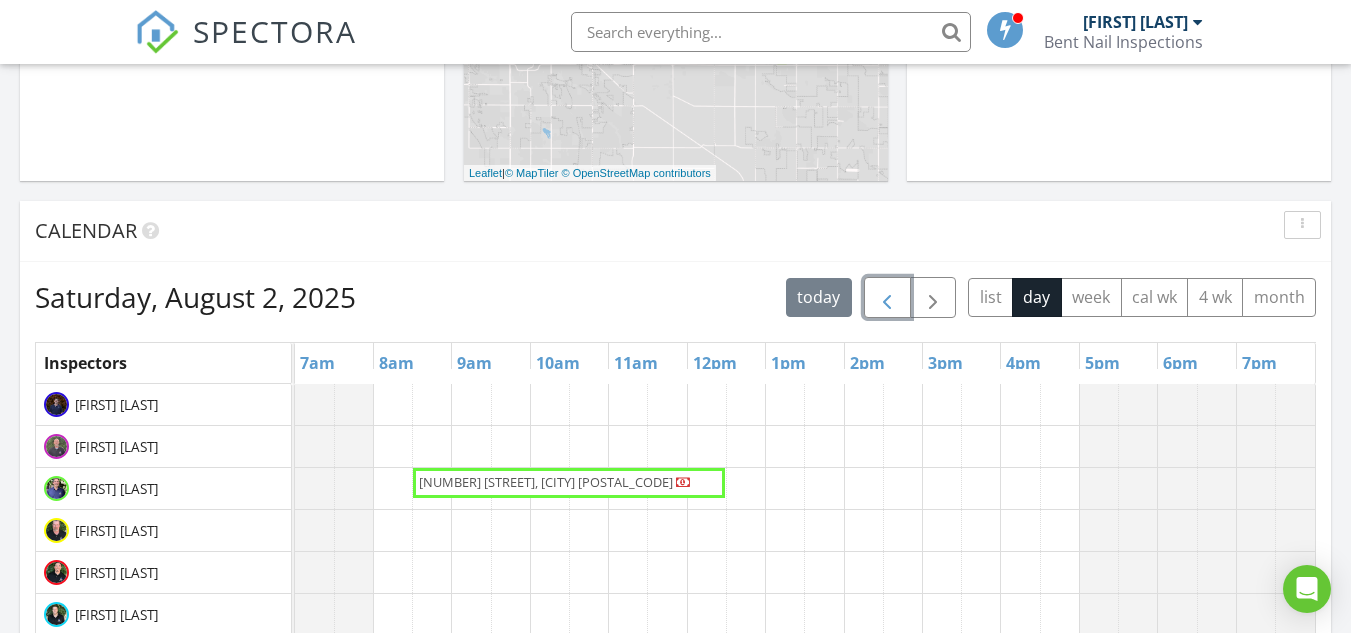 click at bounding box center [887, 298] 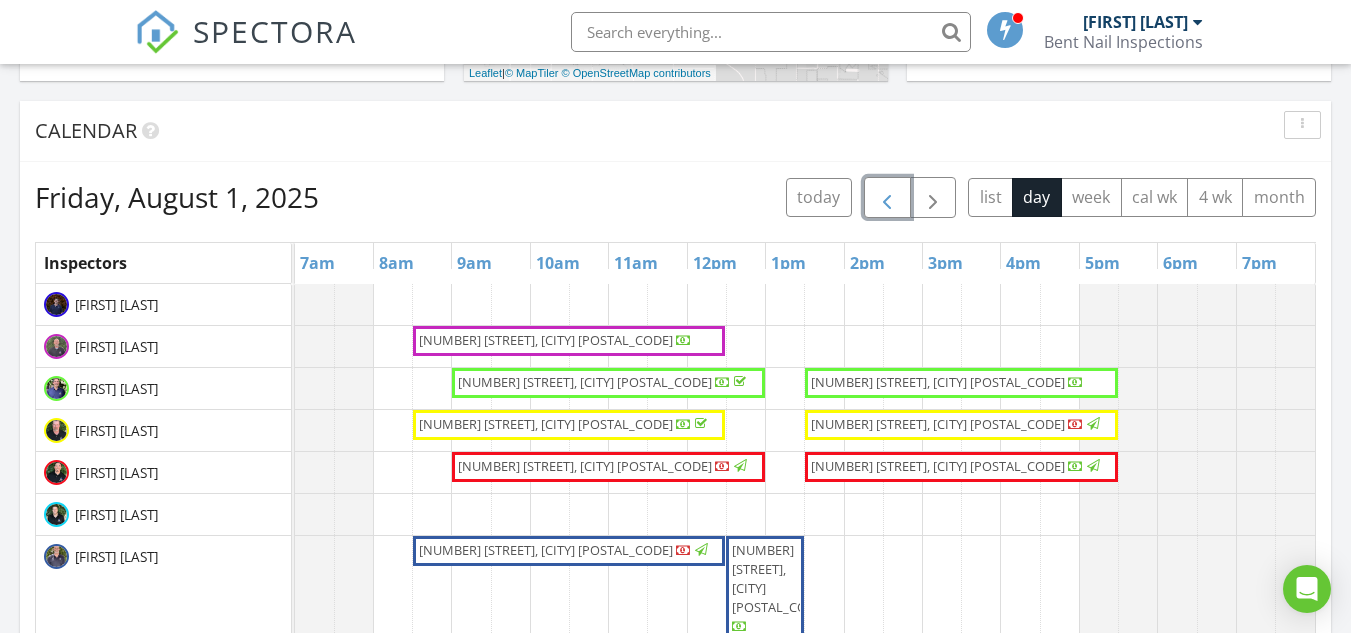 scroll, scrollTop: 800, scrollLeft: 0, axis: vertical 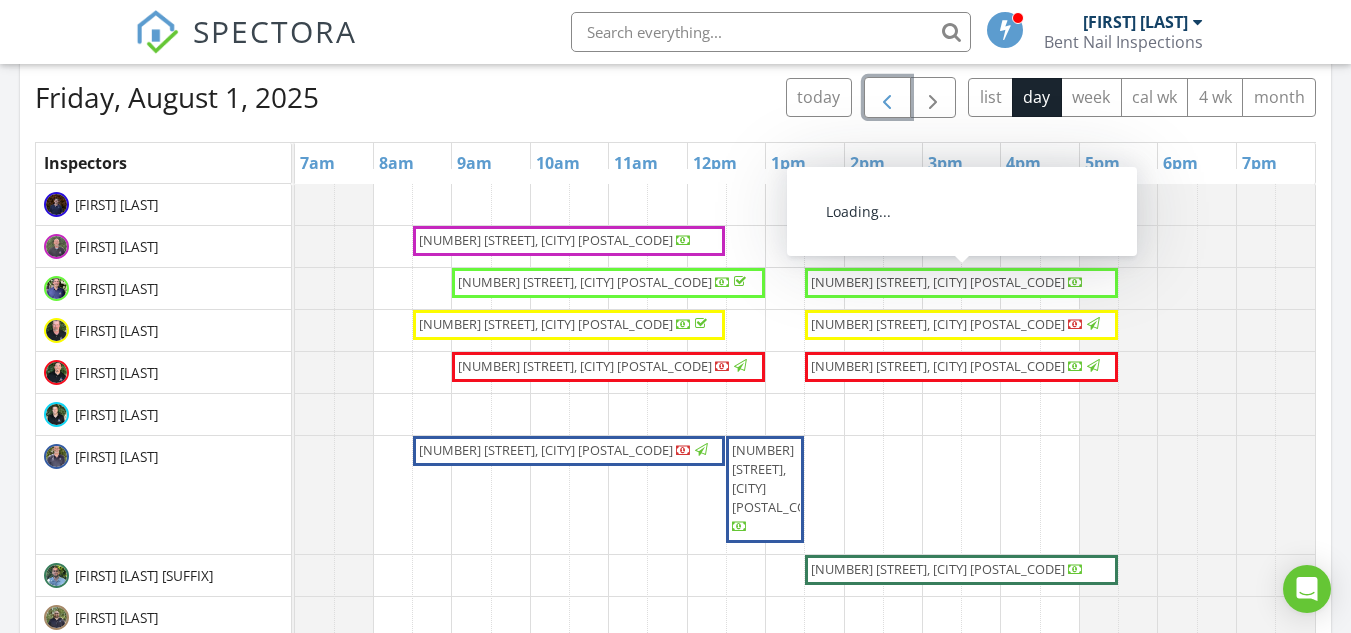 click on "2549 N Bali Dr, Boise 83713" at bounding box center (938, 282) 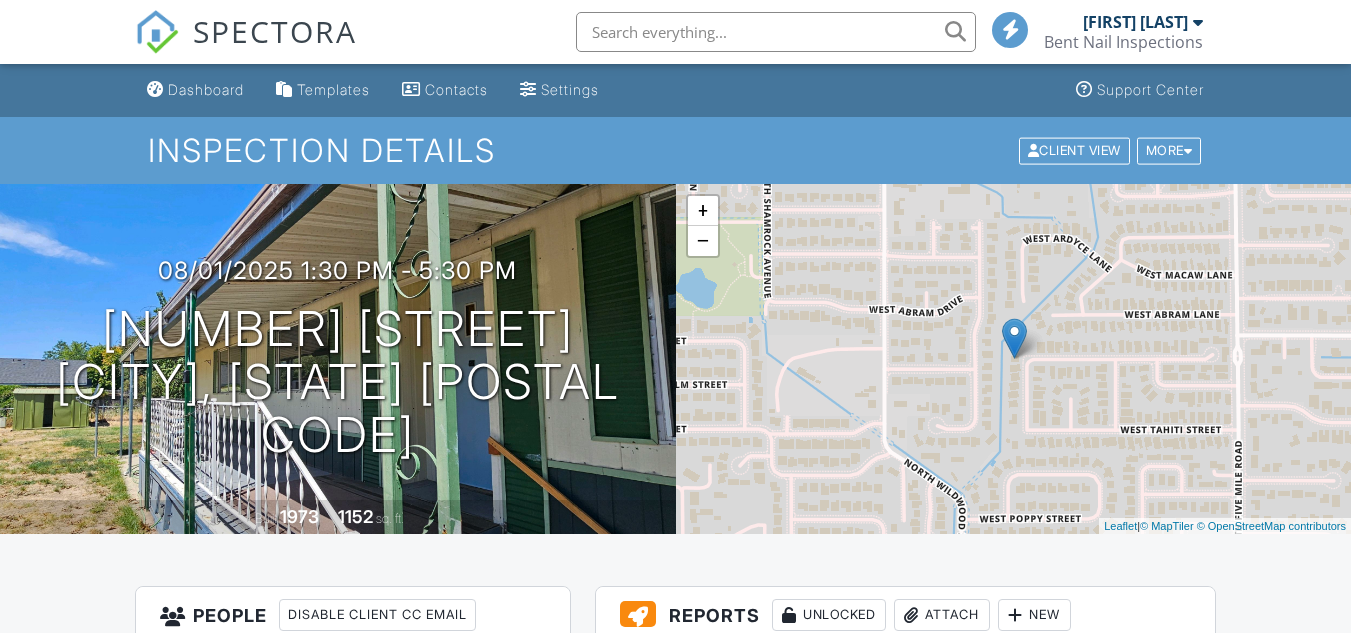 scroll, scrollTop: 0, scrollLeft: 0, axis: both 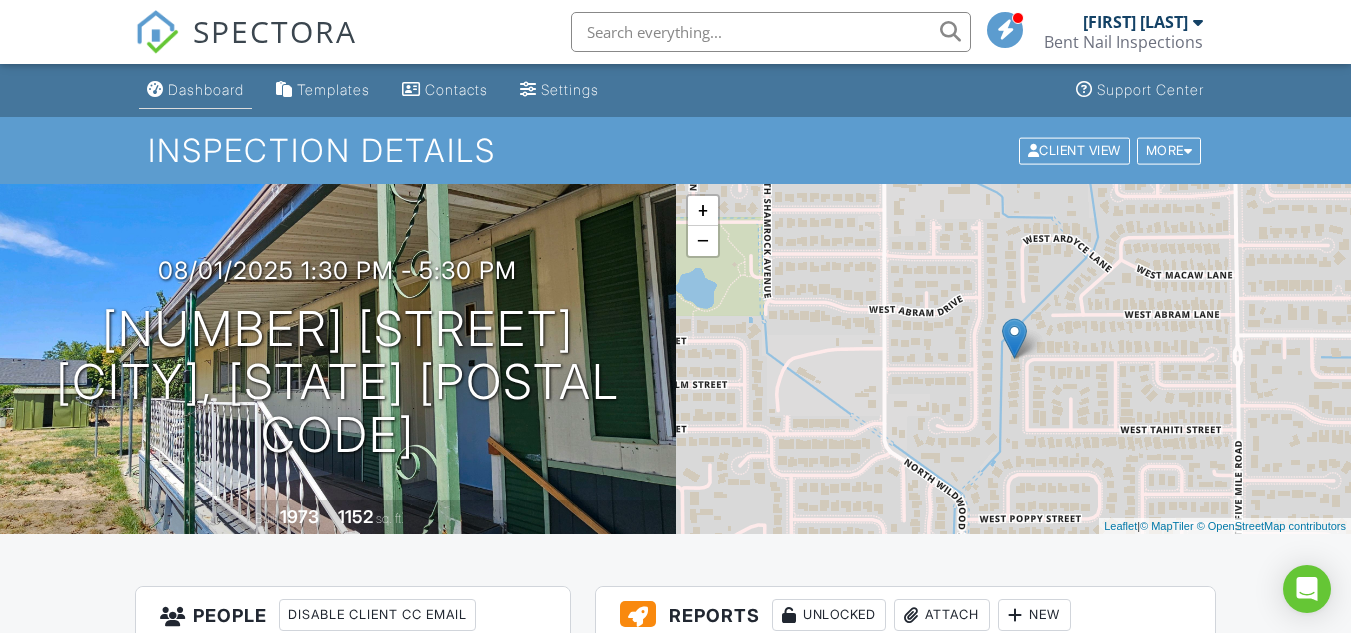 click on "Dashboard" at bounding box center (206, 89) 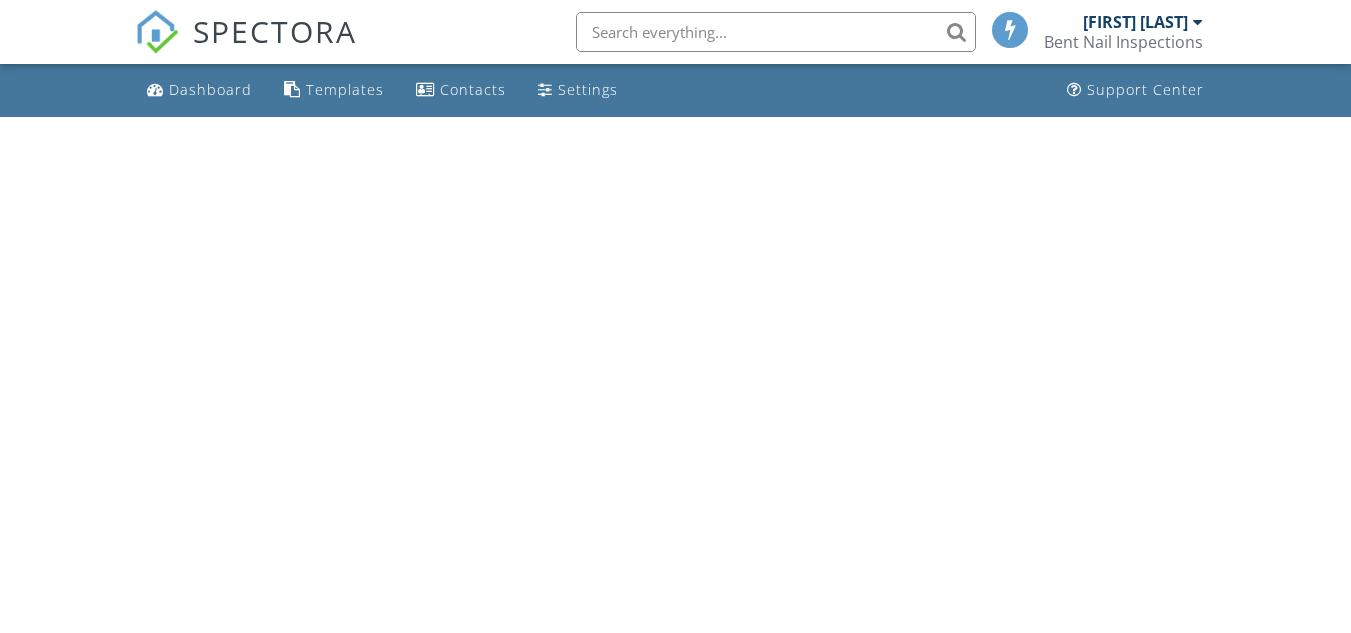 scroll, scrollTop: 0, scrollLeft: 0, axis: both 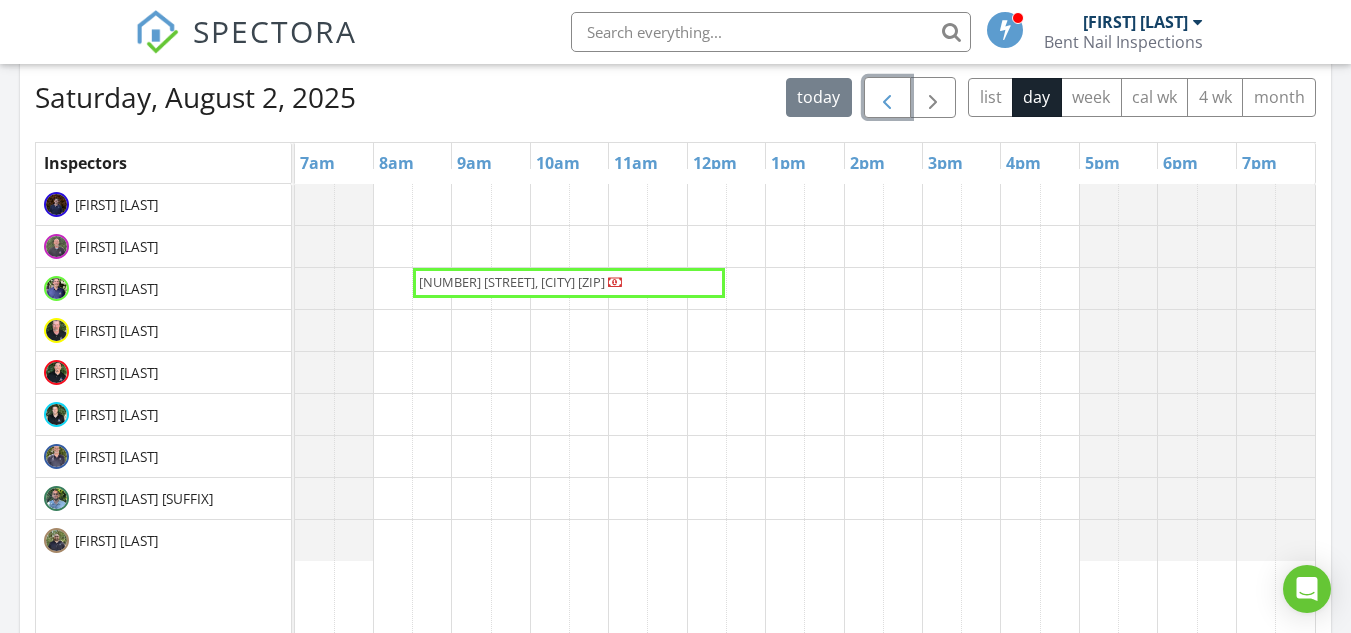 click at bounding box center (887, 97) 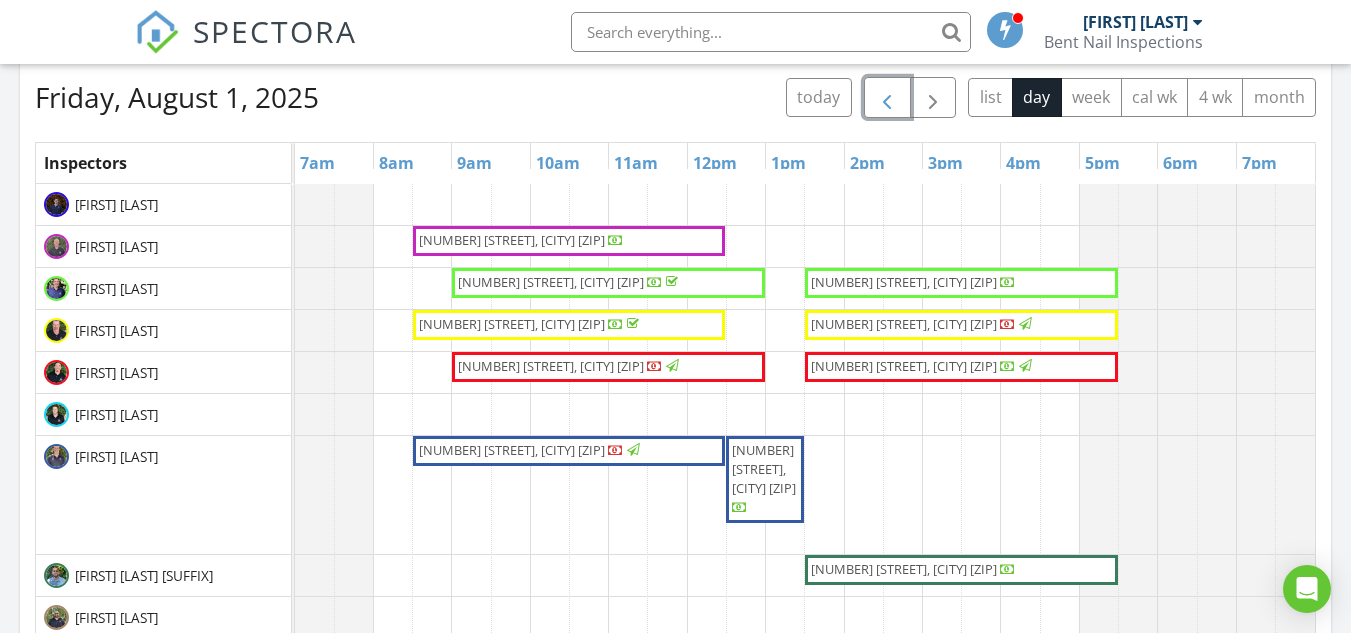 click on "[NUMBER] [STREET], [CITY] [ZIP]" at bounding box center [904, 569] 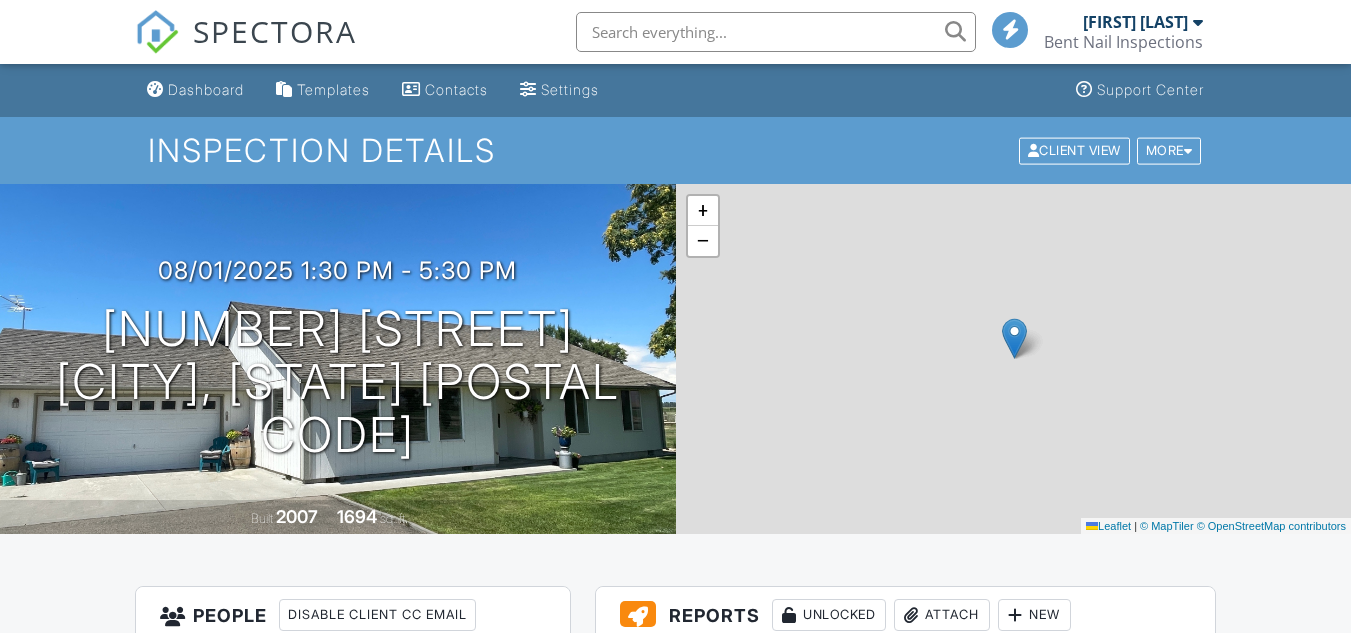 scroll, scrollTop: 0, scrollLeft: 0, axis: both 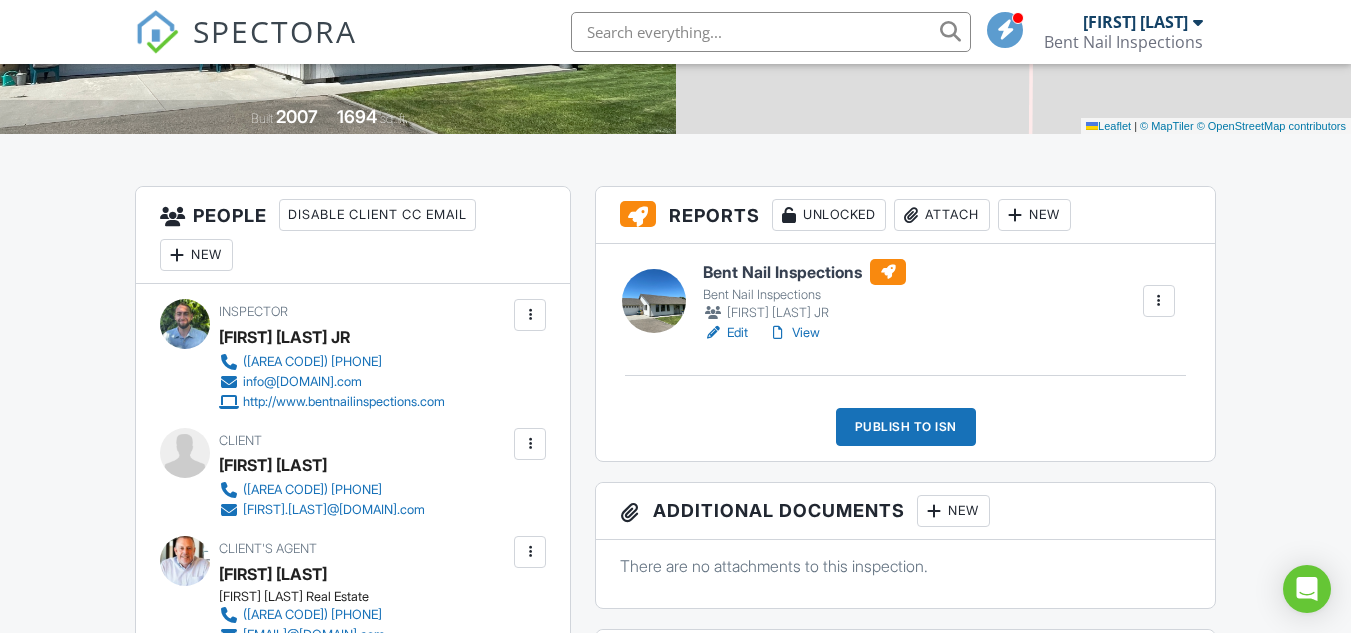 click on "Edit" at bounding box center [725, 333] 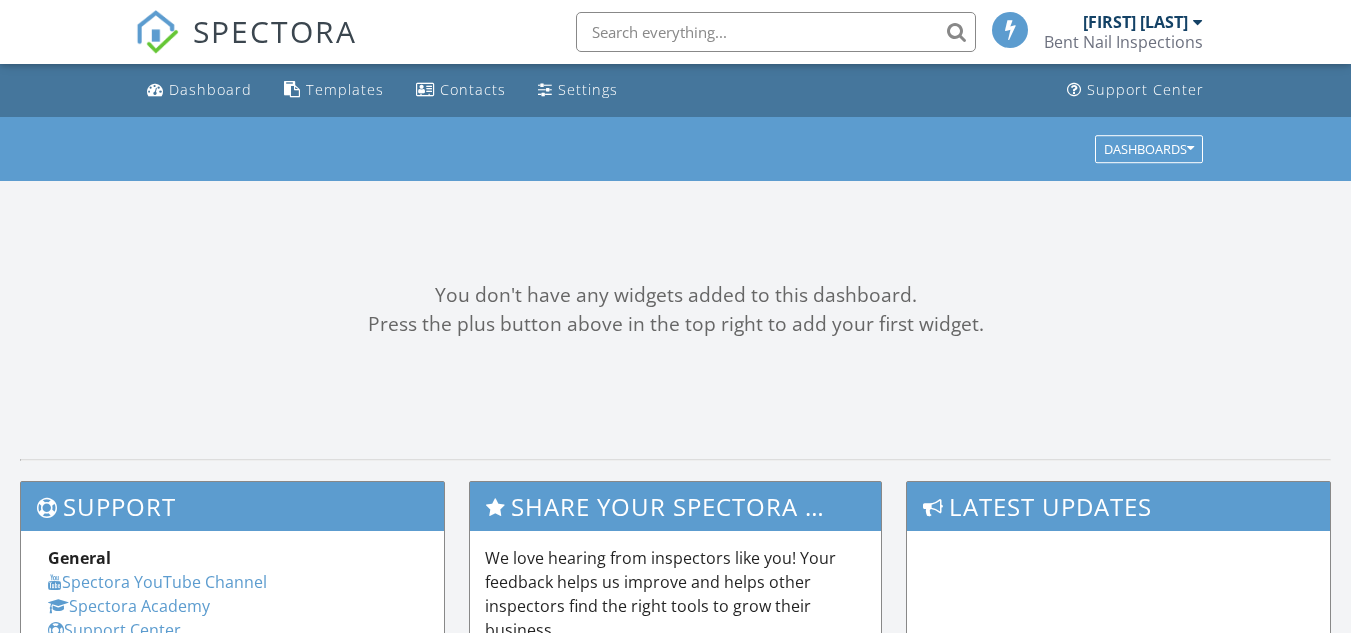 scroll, scrollTop: 0, scrollLeft: 0, axis: both 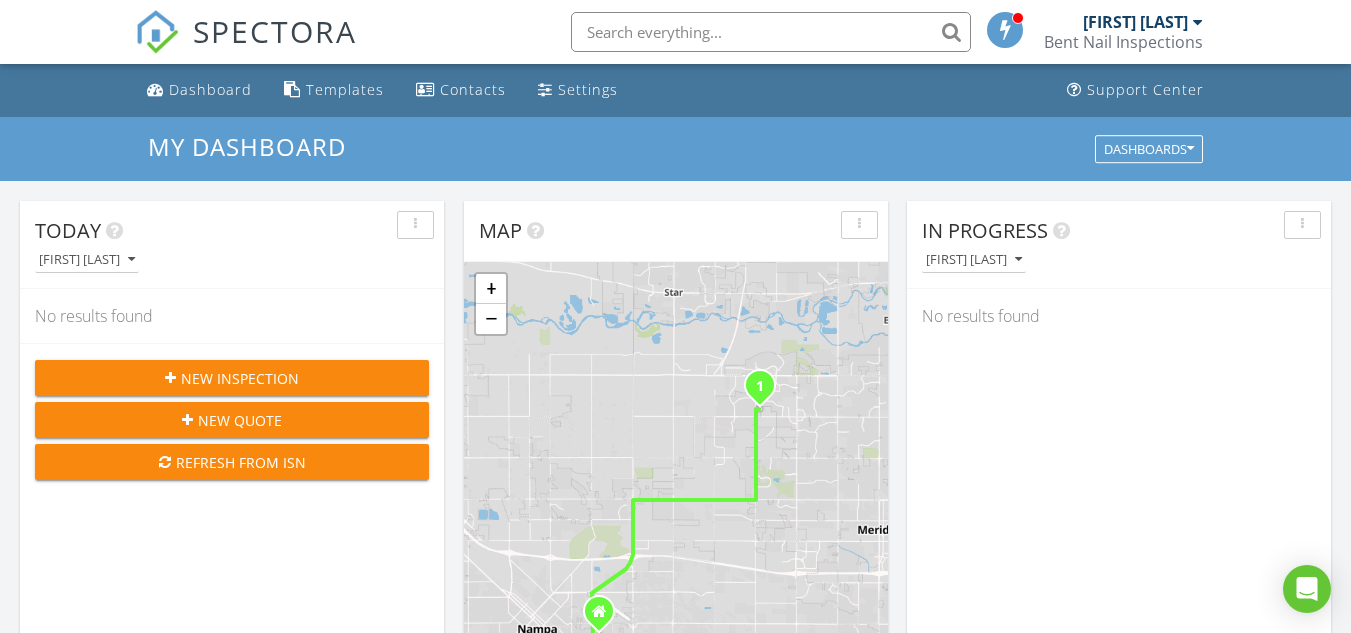 click on "[FIRST] [LAST]" at bounding box center [1143, 22] 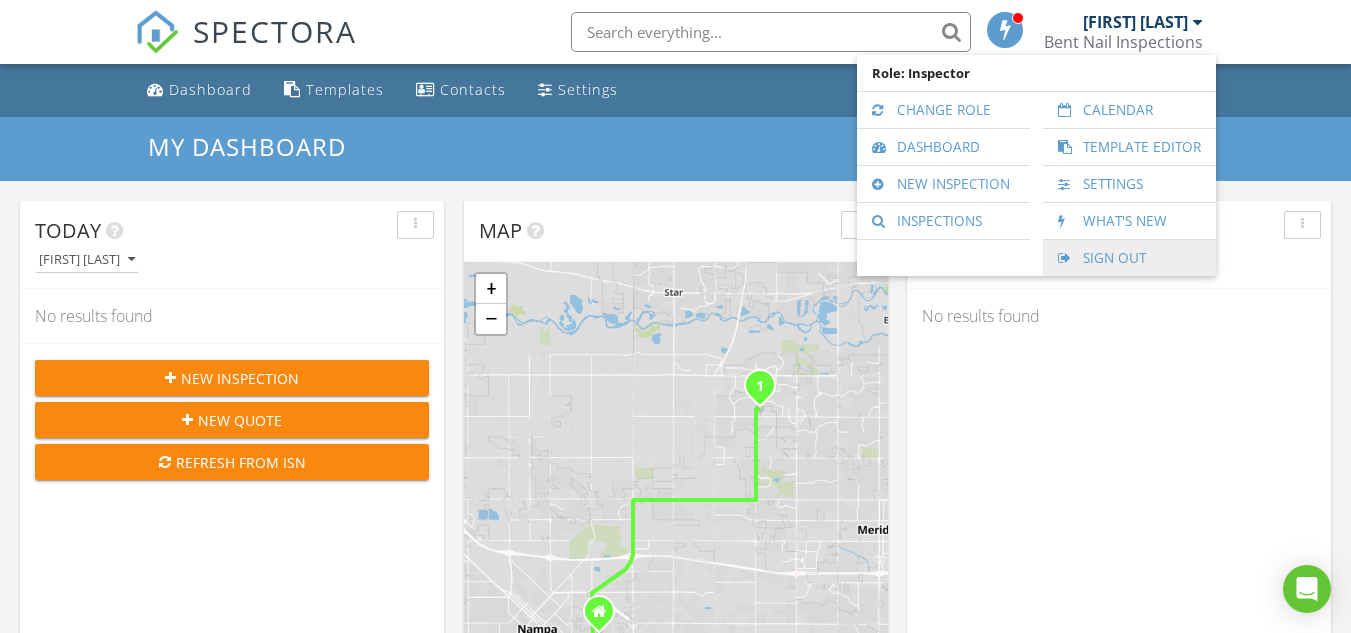 click on "Sign Out" at bounding box center [1129, 258] 